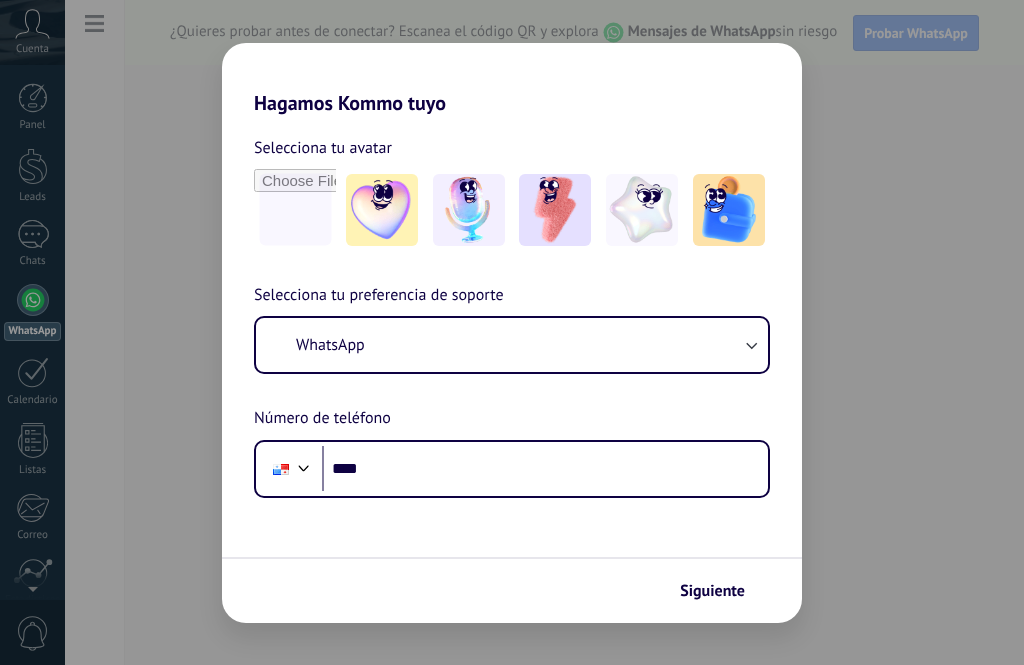 scroll, scrollTop: 0, scrollLeft: 0, axis: both 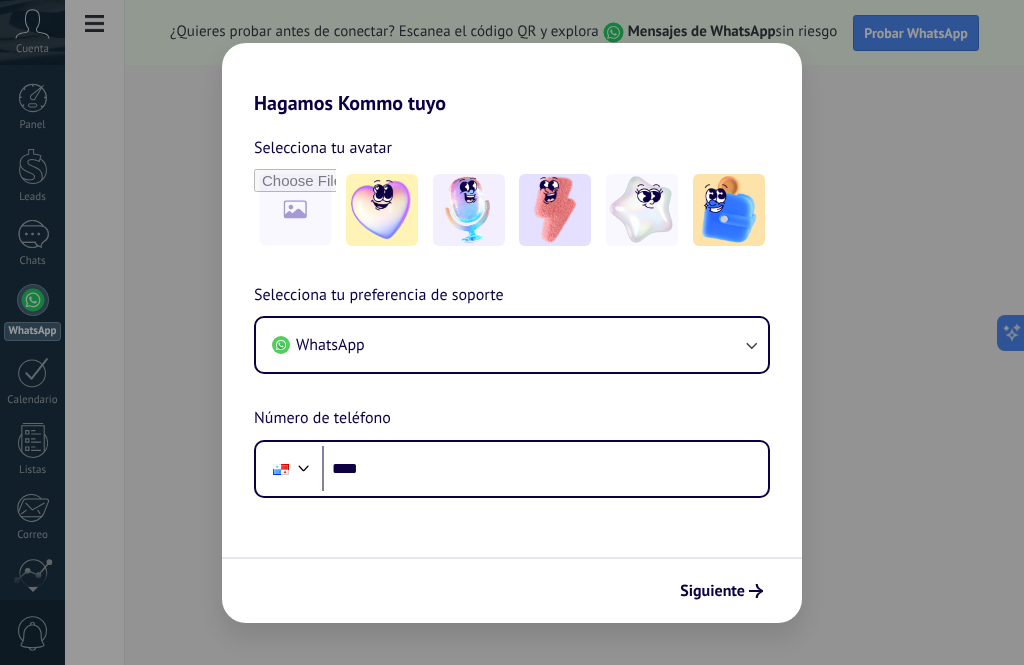 click at bounding box center [642, 210] 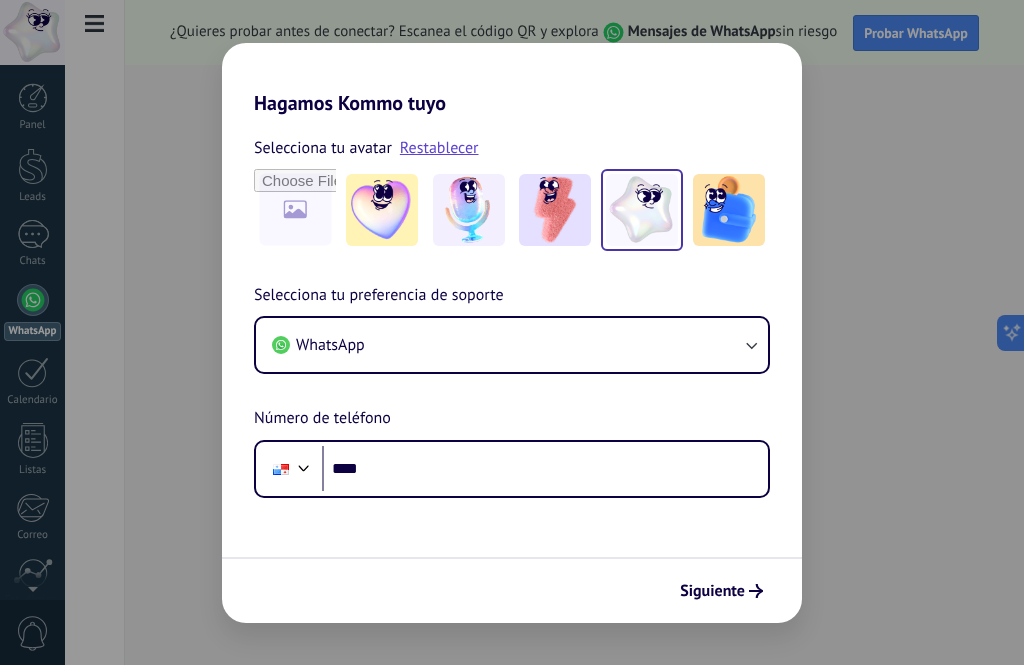 click on "WhatsApp" at bounding box center [512, 345] 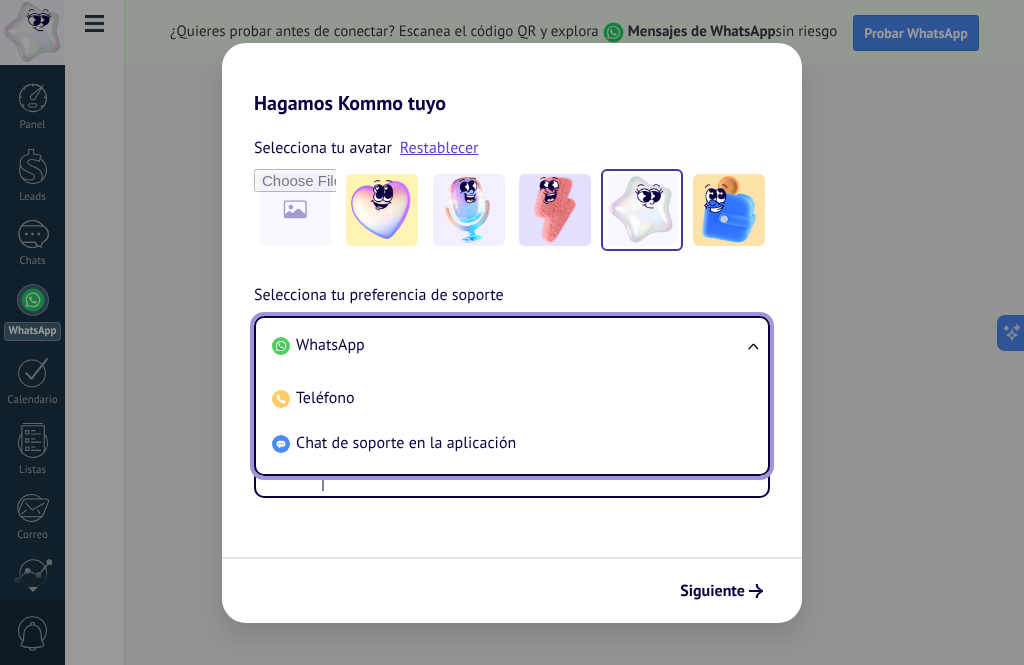 click on "WhatsApp" at bounding box center [508, 345] 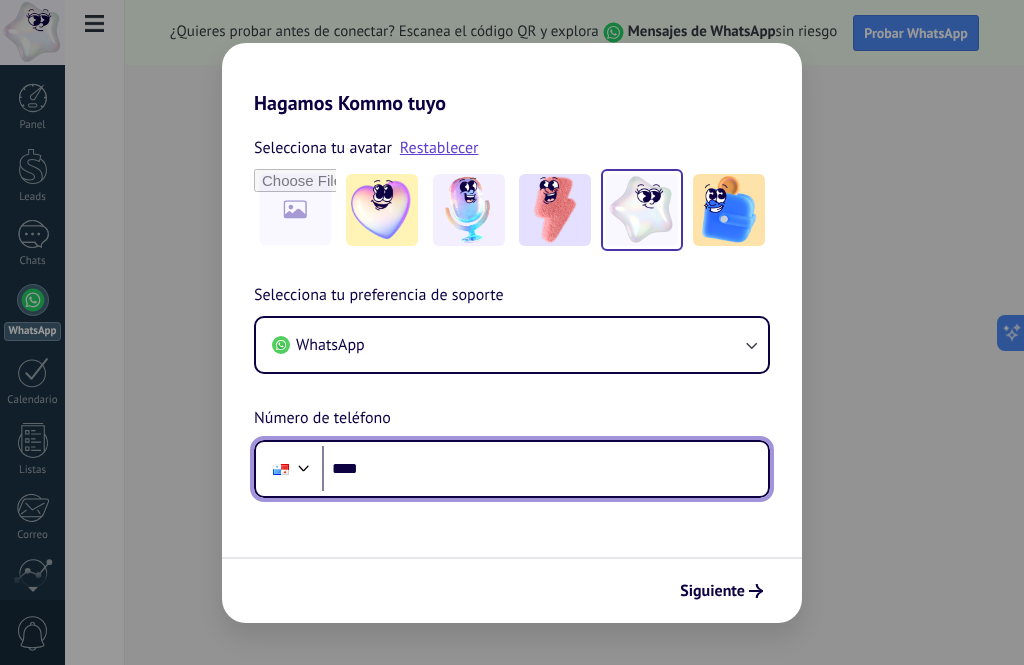 click on "****" at bounding box center [545, 469] 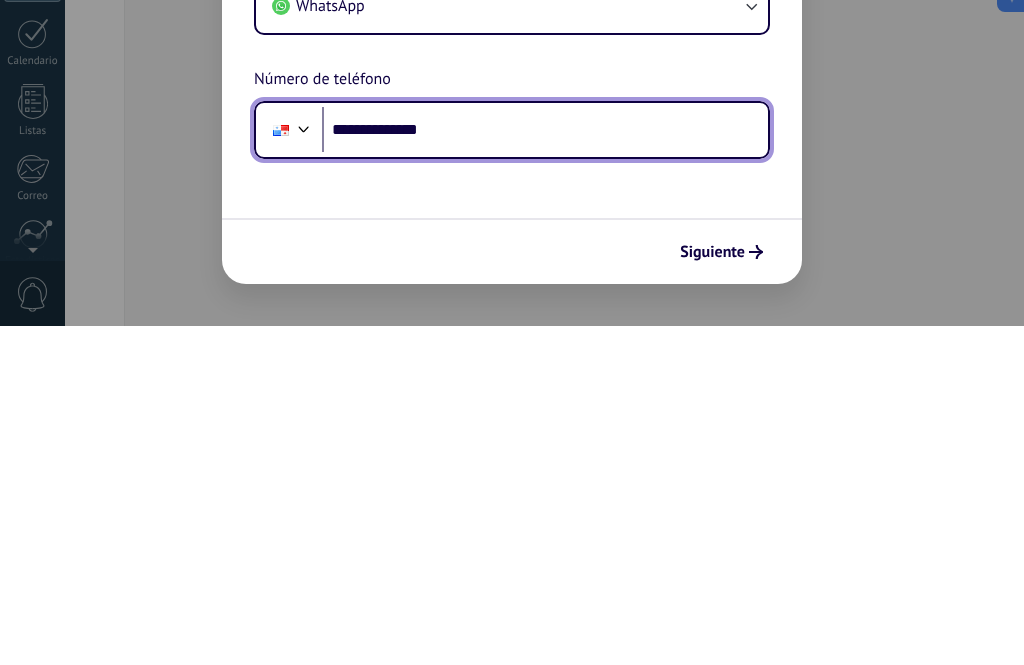 type on "**********" 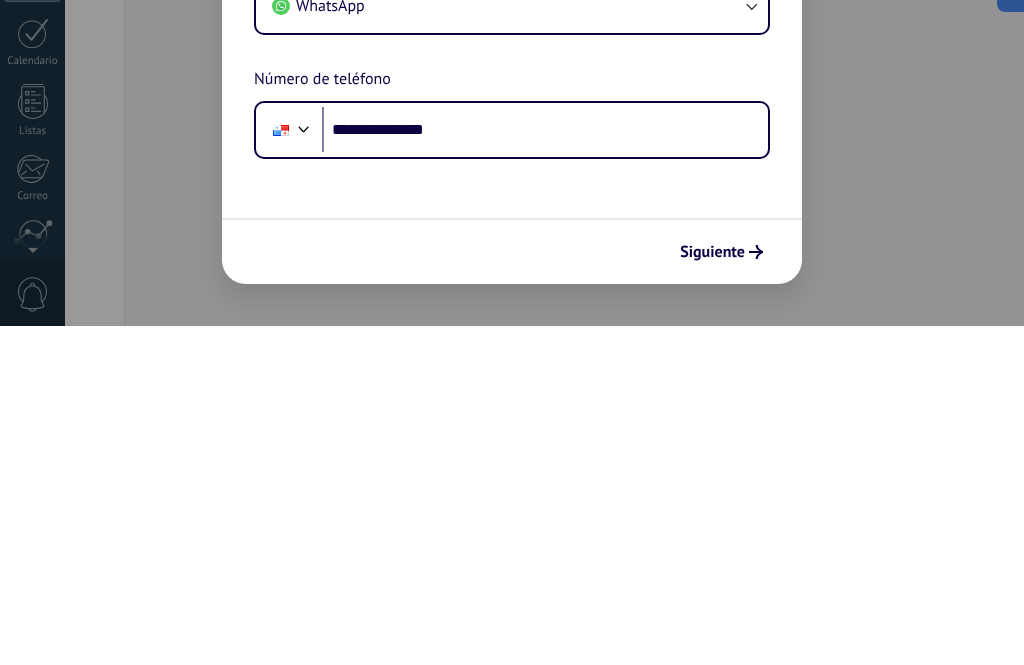 scroll, scrollTop: 63, scrollLeft: 0, axis: vertical 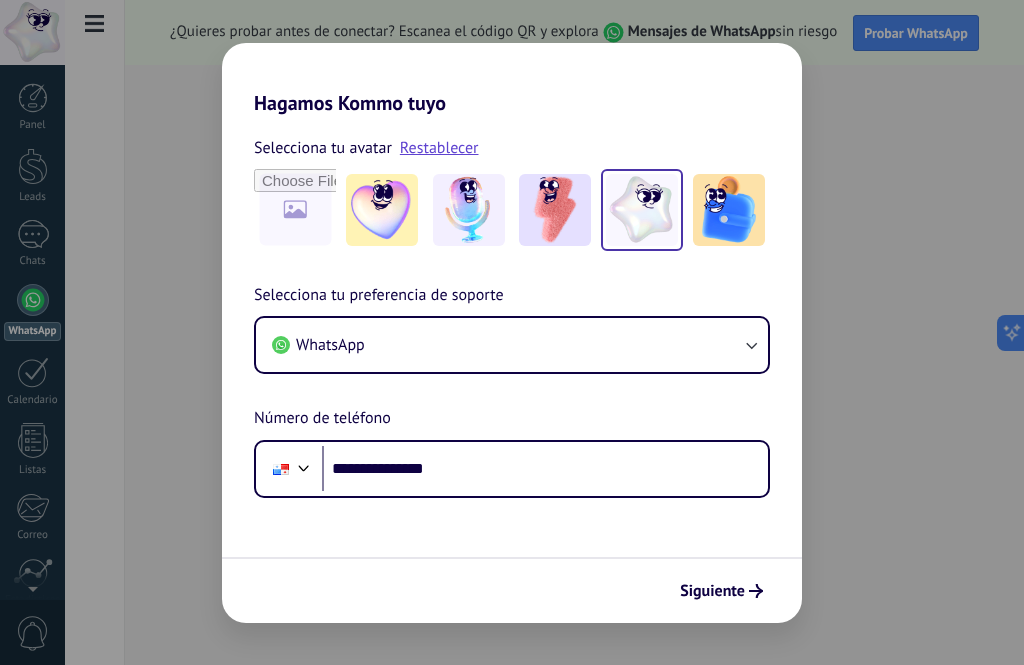 click on "Siguiente" at bounding box center [712, 591] 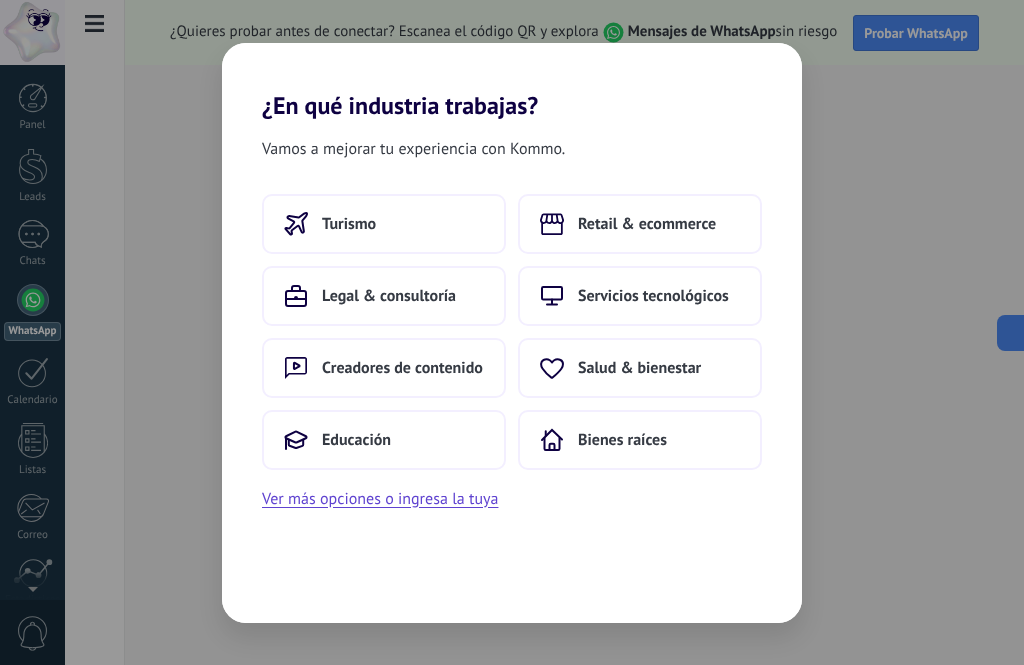click on "Ver más opciones o ingresa la tuya" at bounding box center [380, 499] 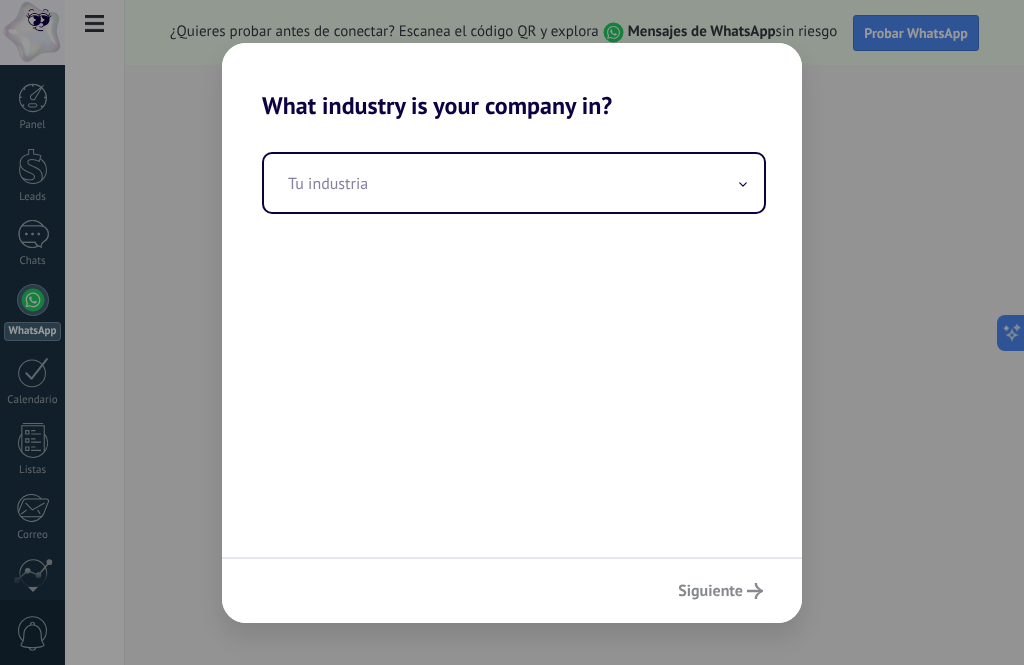 click at bounding box center [514, 183] 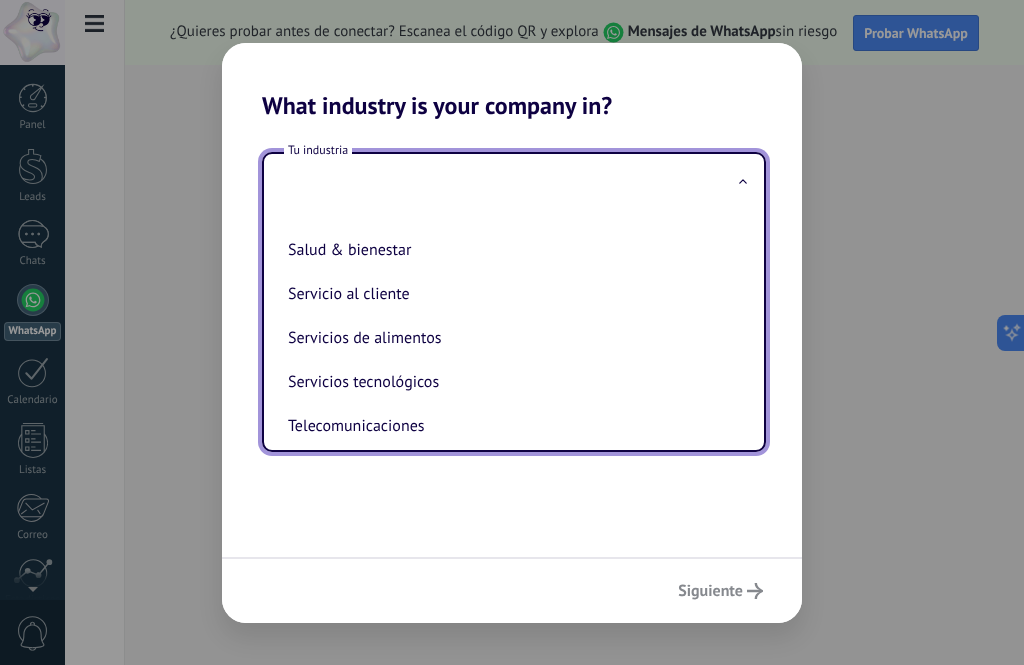 scroll, scrollTop: 437, scrollLeft: 0, axis: vertical 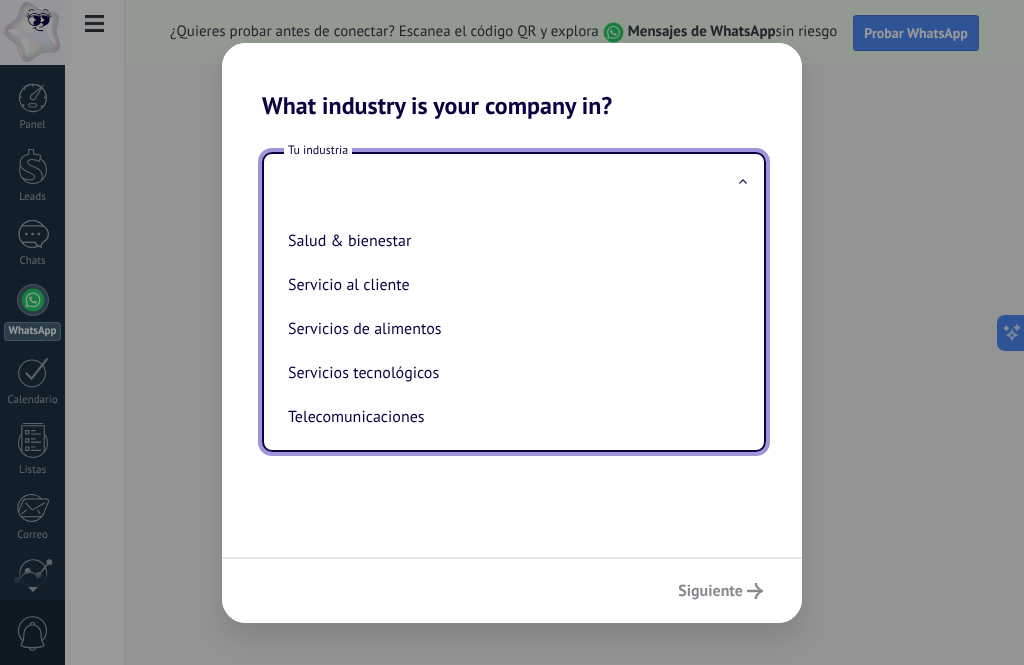 click on "Servicios de alimentos" at bounding box center (510, 329) 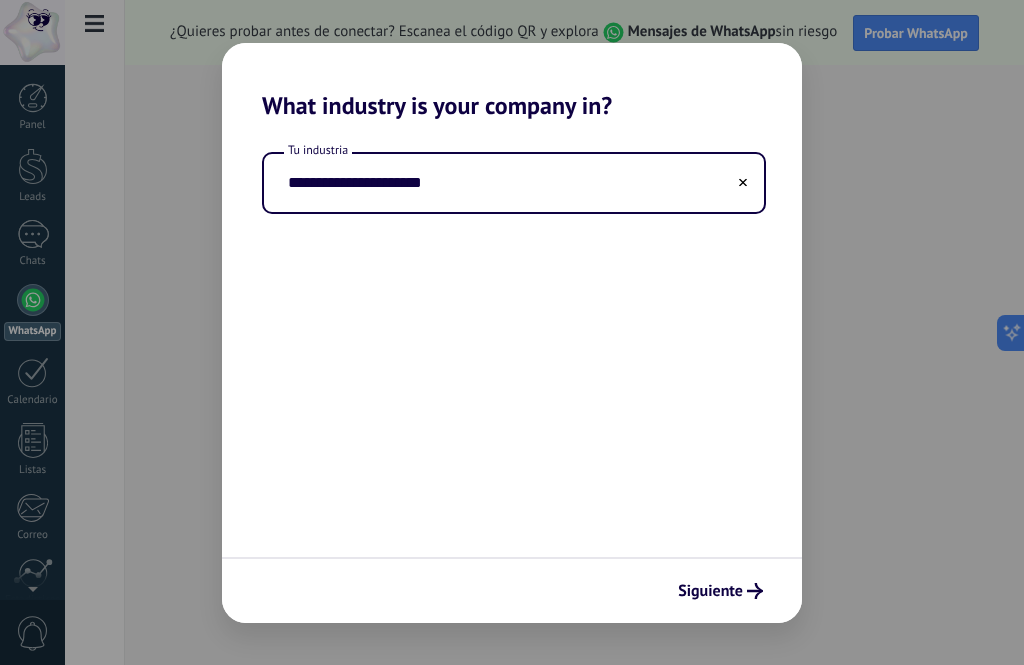 click on "Siguiente" at bounding box center (720, 591) 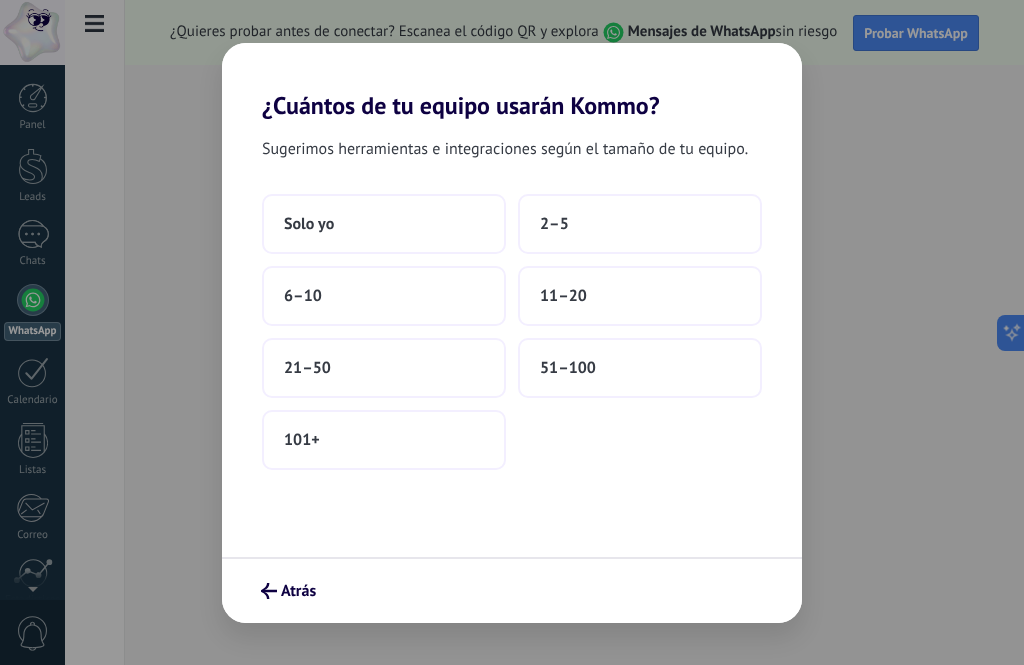 click on "6–10" at bounding box center (384, 296) 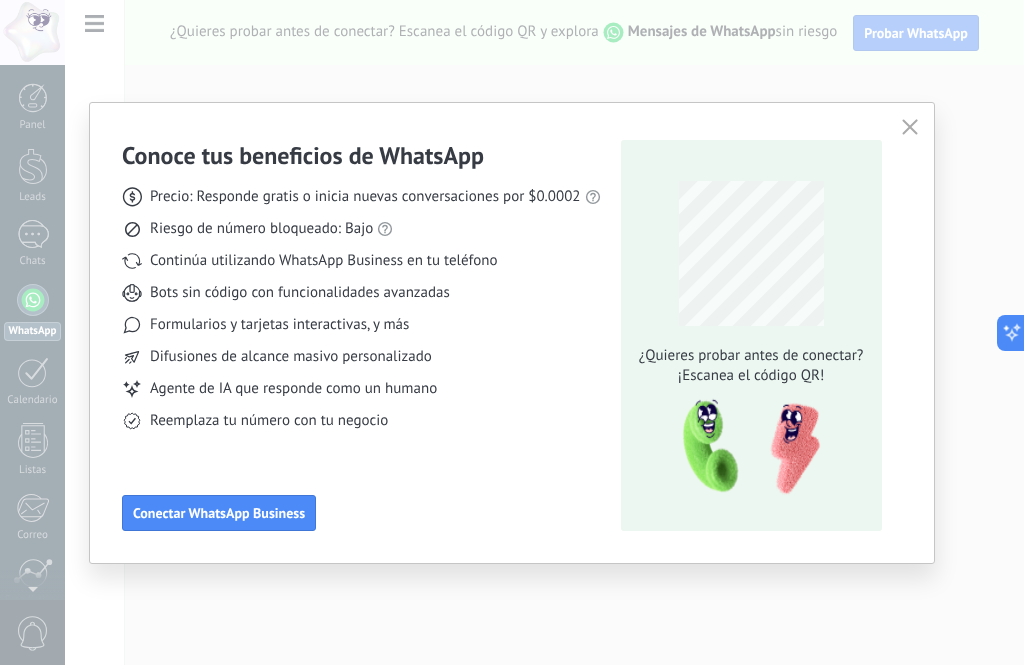 click at bounding box center [910, 128] 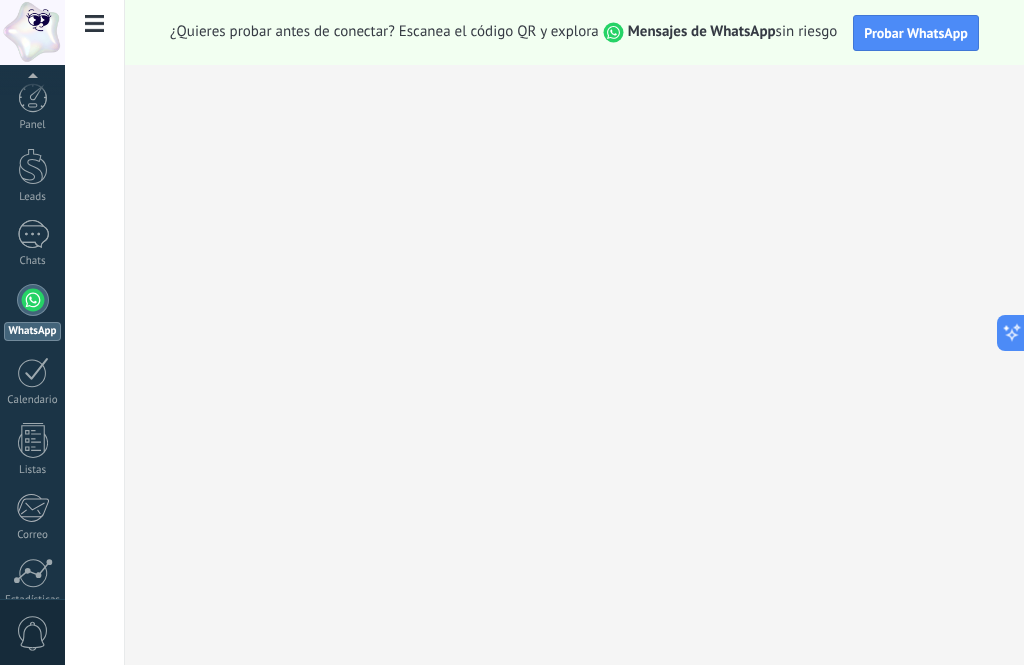 scroll, scrollTop: 167, scrollLeft: 0, axis: vertical 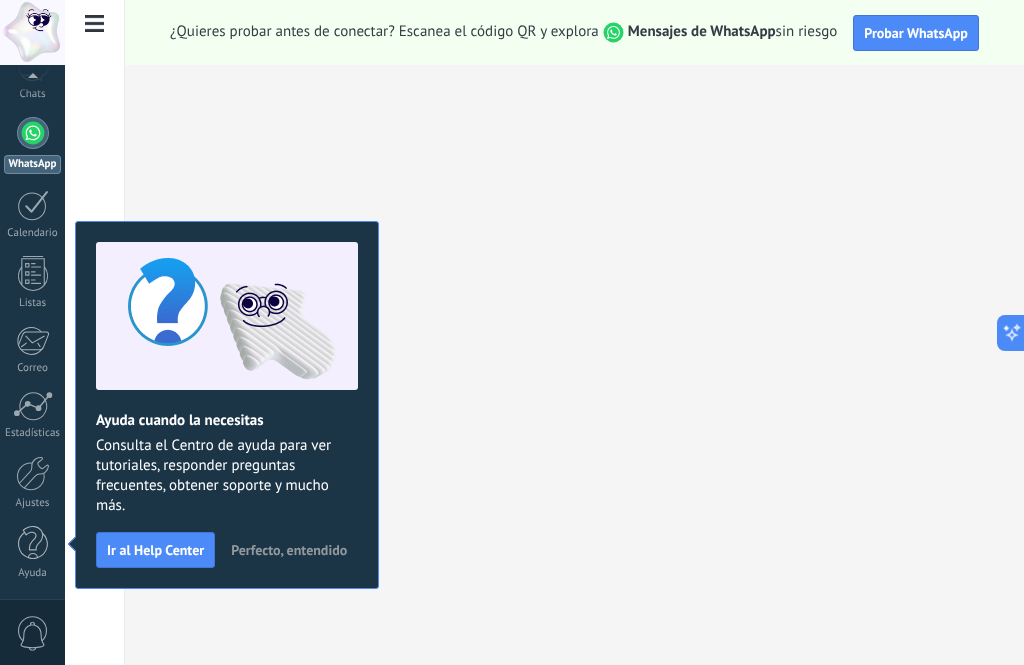 click at bounding box center [33, 543] 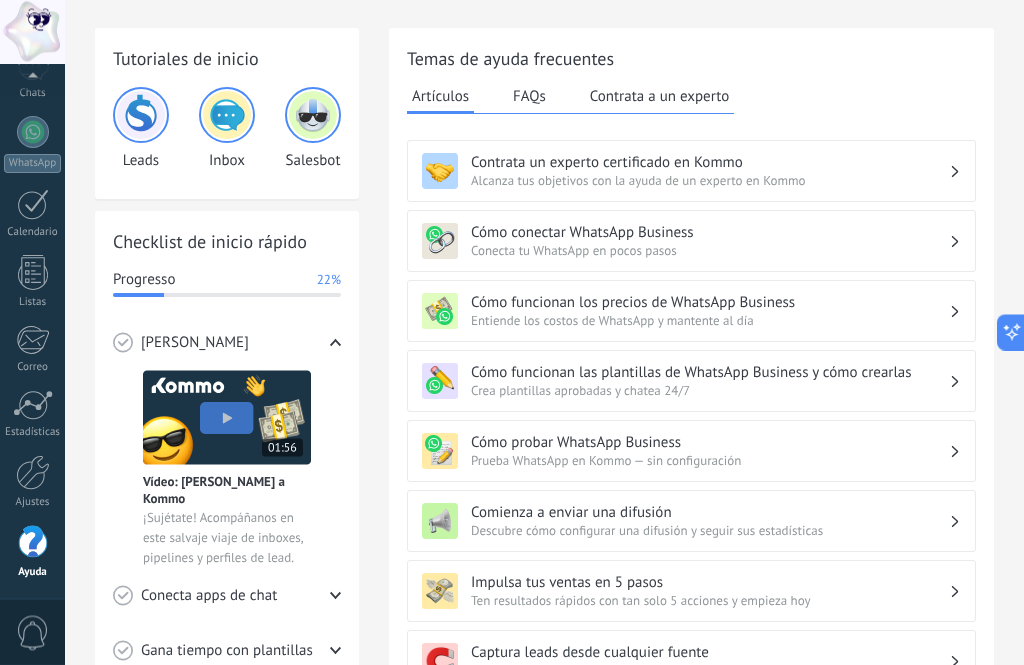 scroll, scrollTop: 70, scrollLeft: 0, axis: vertical 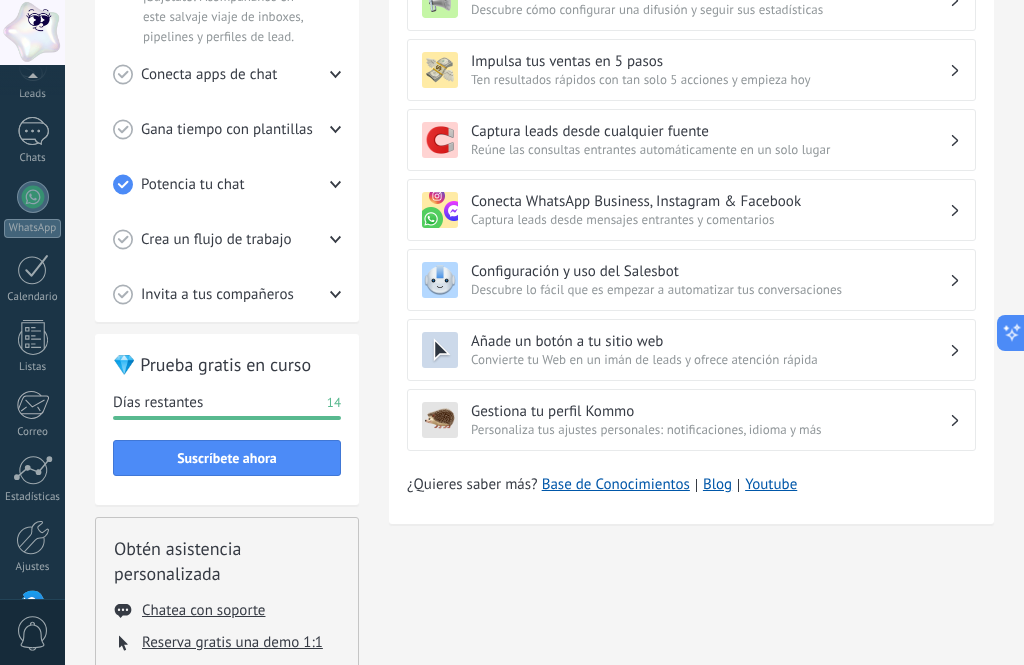 click on "Suscríbete ahora" at bounding box center [227, 458] 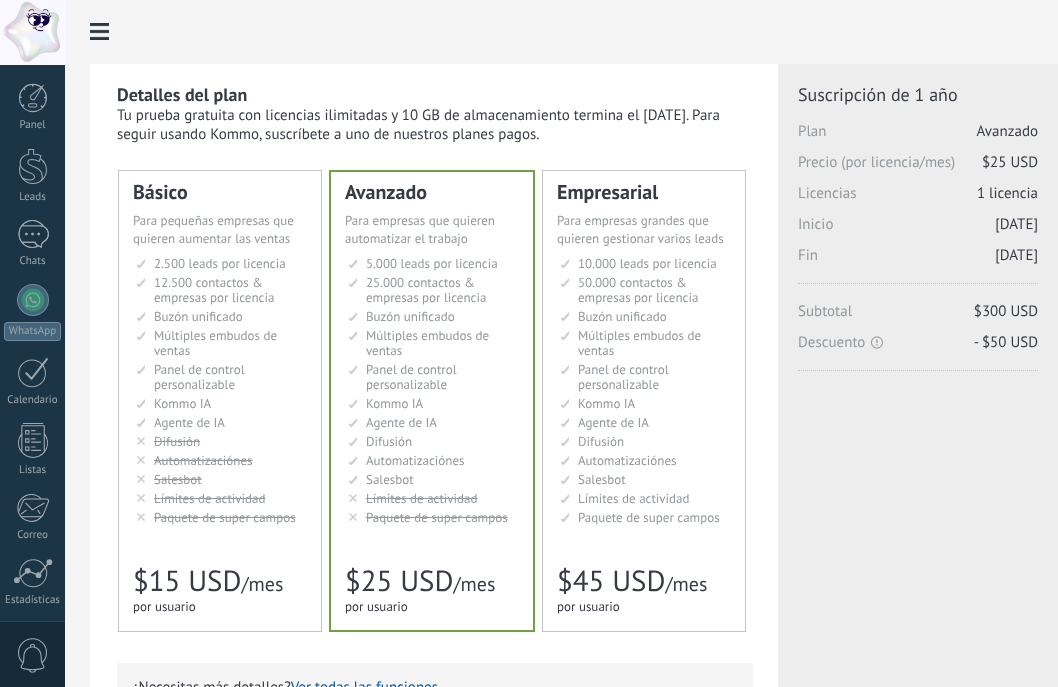 scroll, scrollTop: 0, scrollLeft: 0, axis: both 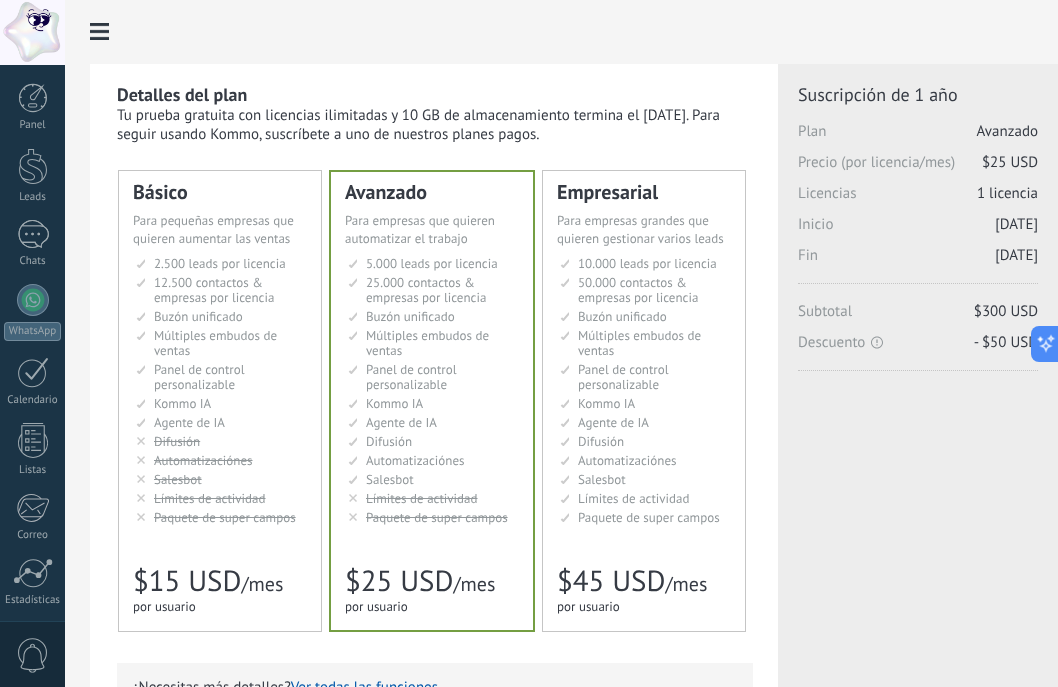 click on "2.500 сделок на место
2.500 leads per seat
2.500 leads por licencia
添加线索和联系人
2.500 leads por licença
2.500 lead per slot
Lisans başına 2.500 müşteri
12.500 контактов & компаний на место
12.500 contacts & companies per seat
12.500 contactos & empresas por licencia
定制销售阶段并与销售渠道合作
12.500 contatos & empresas por licença
12.500 kontak & perusahaan per slot
Lisans başına 12.500 kişi & şirket kaydı
Общий inbox
Unified inbox
Buzón unificado
Inbox unificado
Inbox terpadu
Birleşik gelen kutusu
Множество воронок" at bounding box center (221, 390) 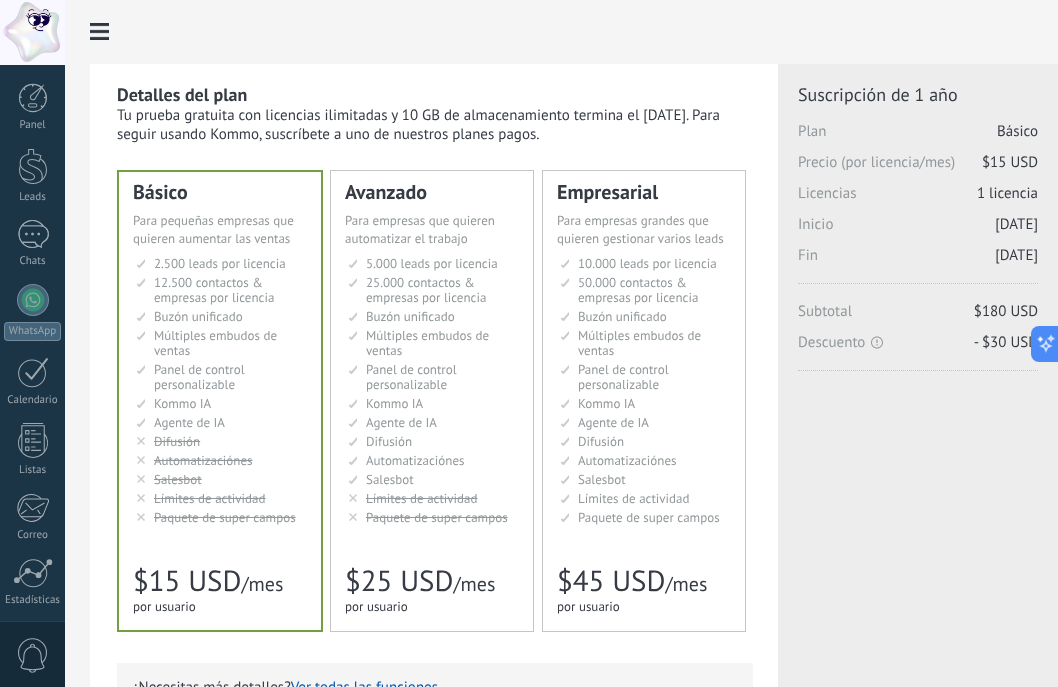 click on "Kommo IA" at bounding box center (182, 403) 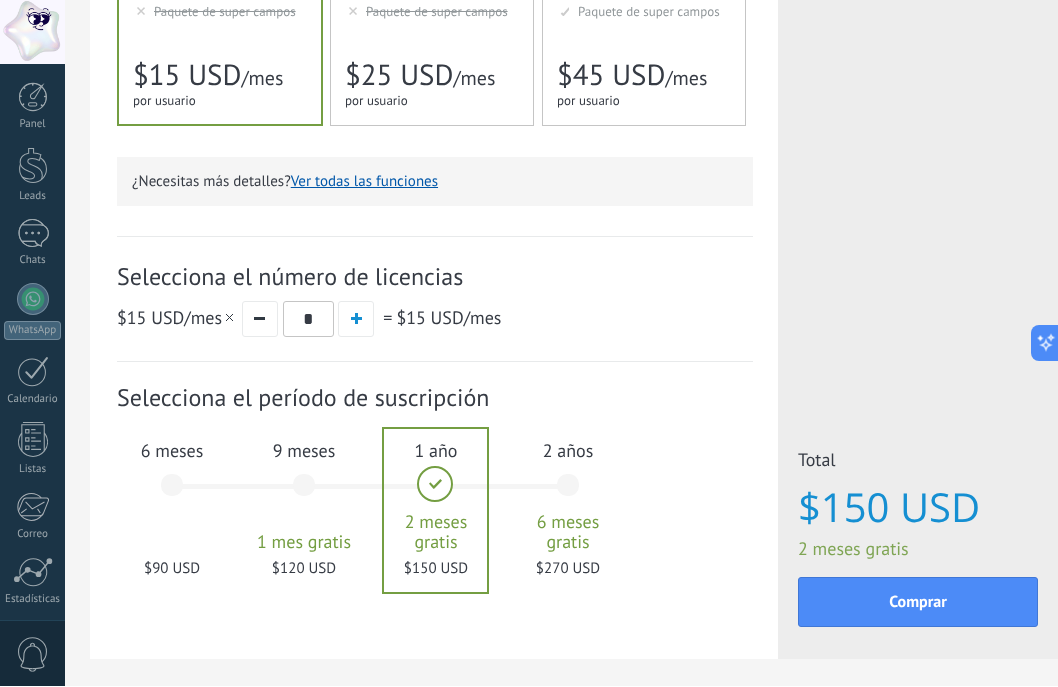 scroll, scrollTop: 504, scrollLeft: 0, axis: vertical 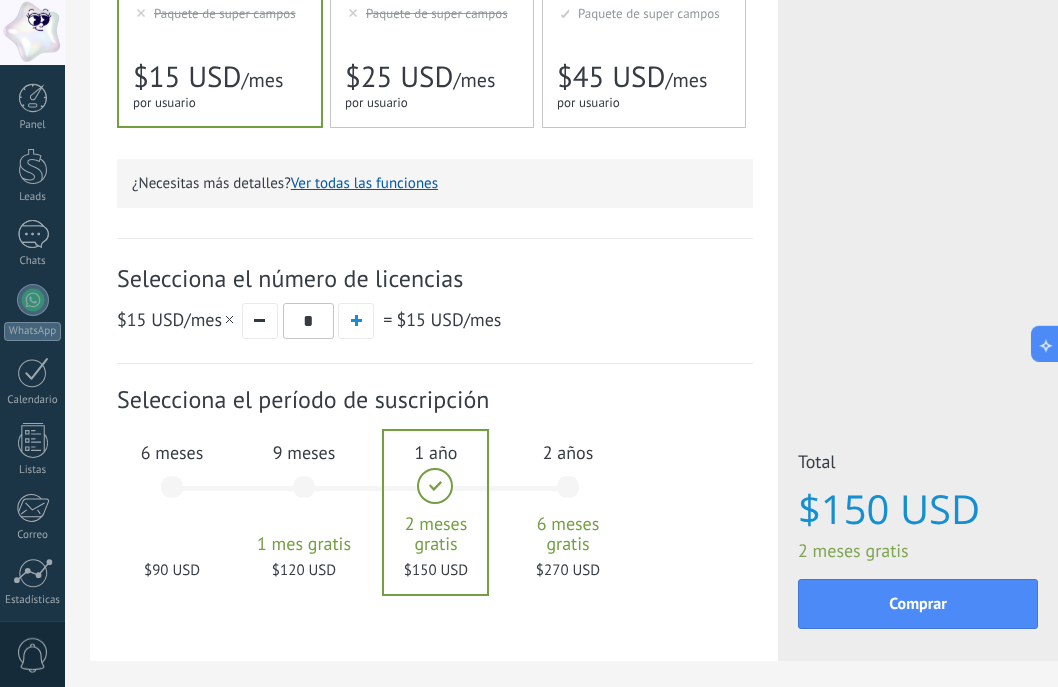 click on "6 meses
$90 USD" at bounding box center (172, 496) 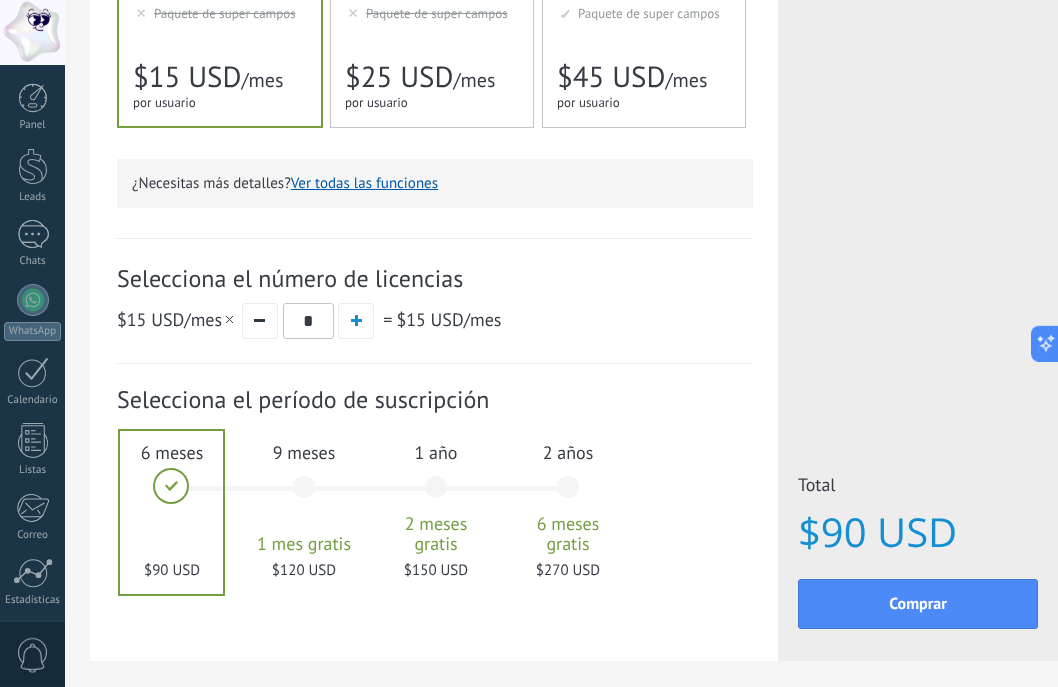 click at bounding box center [260, 321] 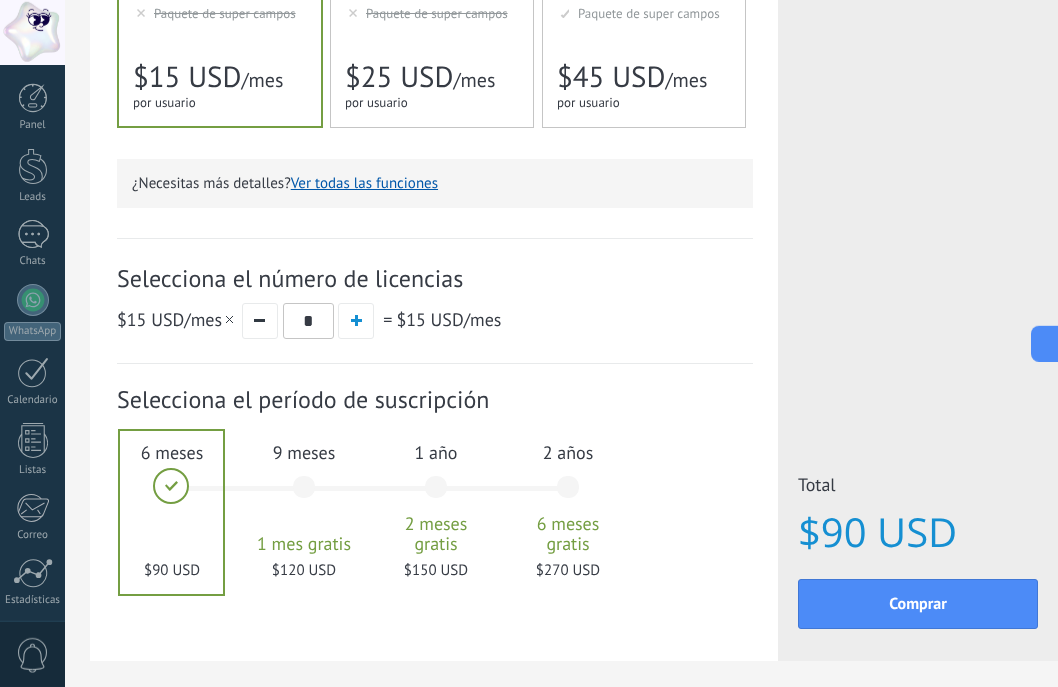 click at bounding box center [260, 321] 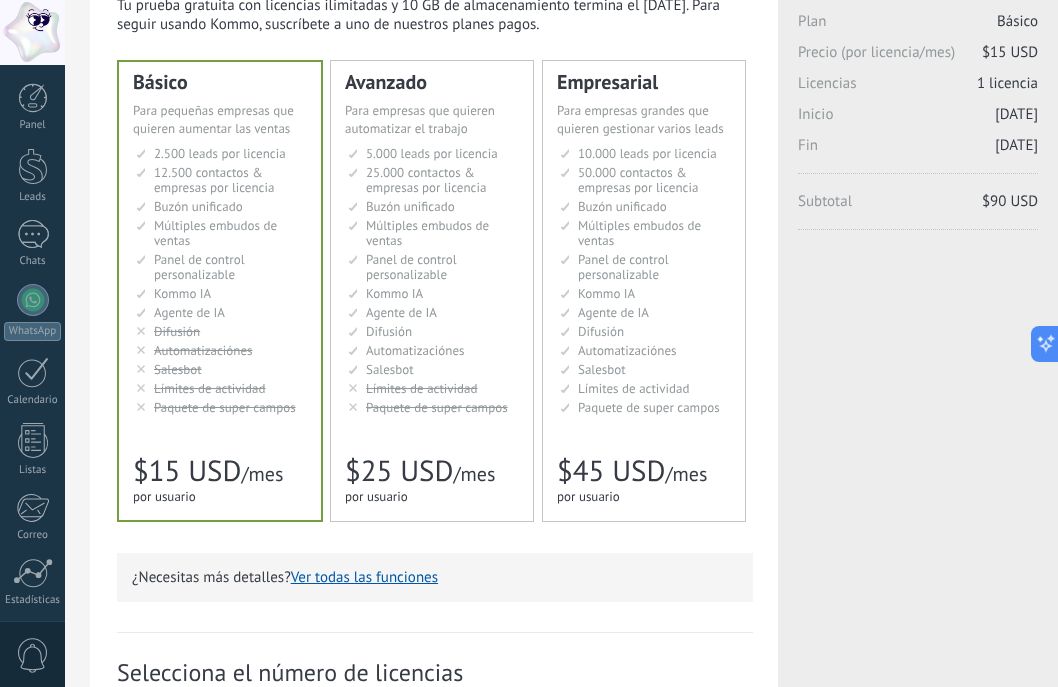 scroll, scrollTop: 112, scrollLeft: 0, axis: vertical 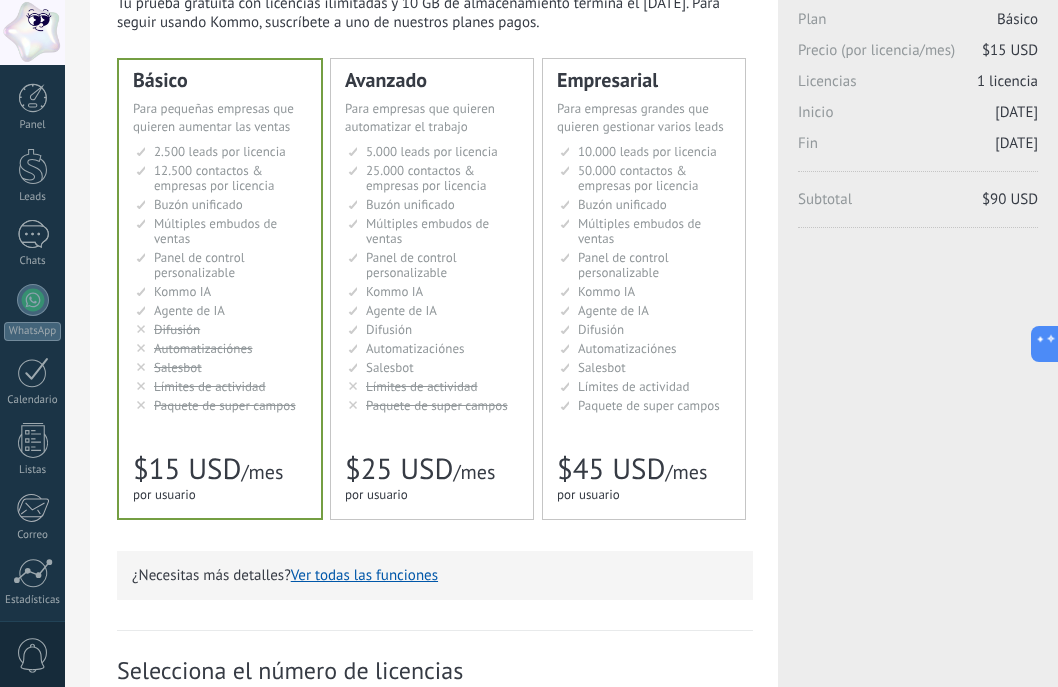 click on "25.000 contactos & empresas por licencia" at bounding box center [426, 178] 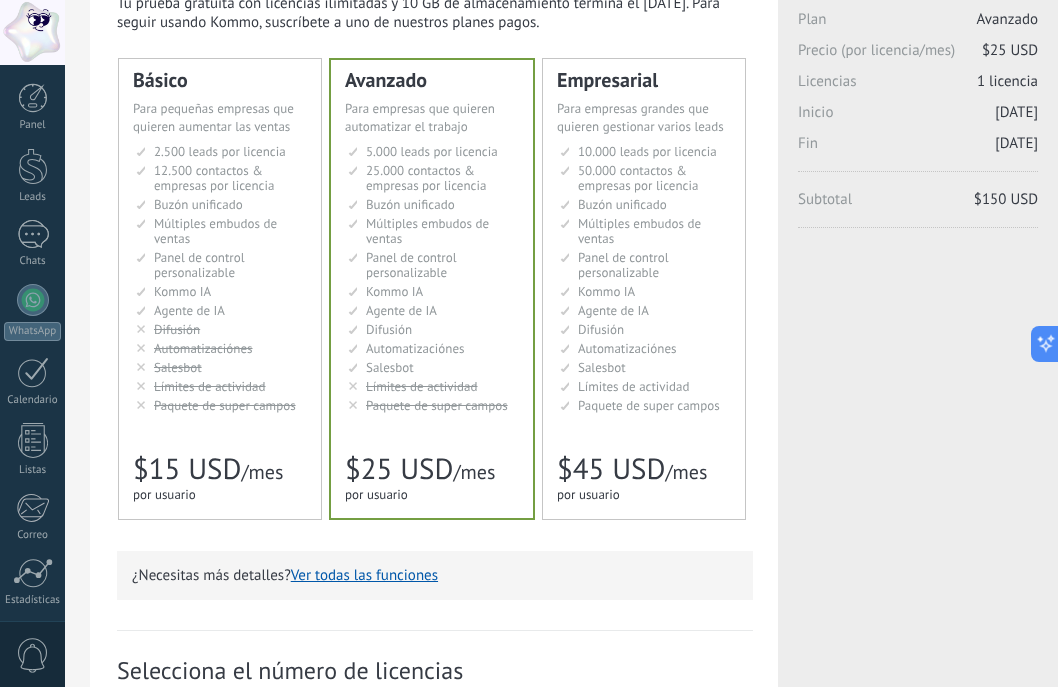 click on "2.500 leads por licencia" at bounding box center (220, 151) 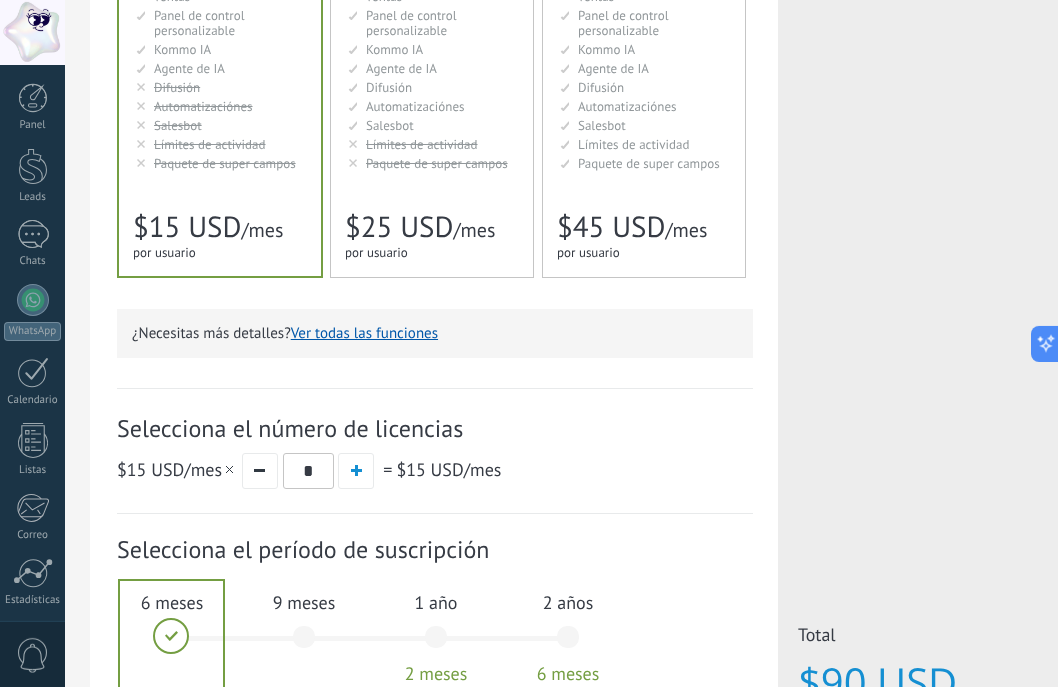 scroll, scrollTop: 324, scrollLeft: 0, axis: vertical 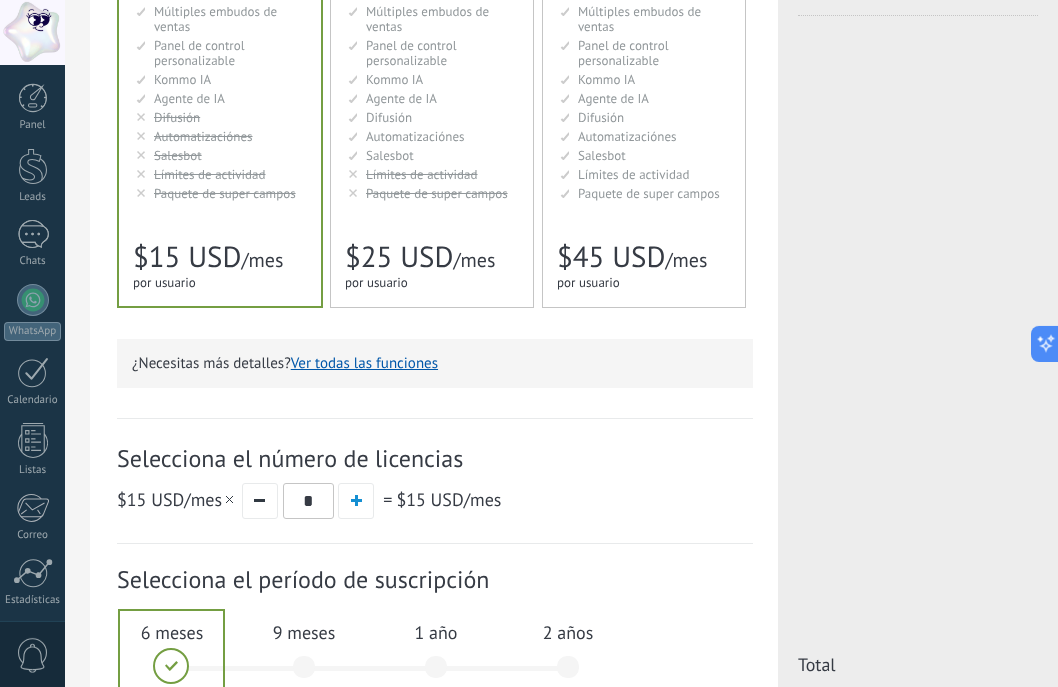 click on "Ver todas las funciones" at bounding box center (364, 363) 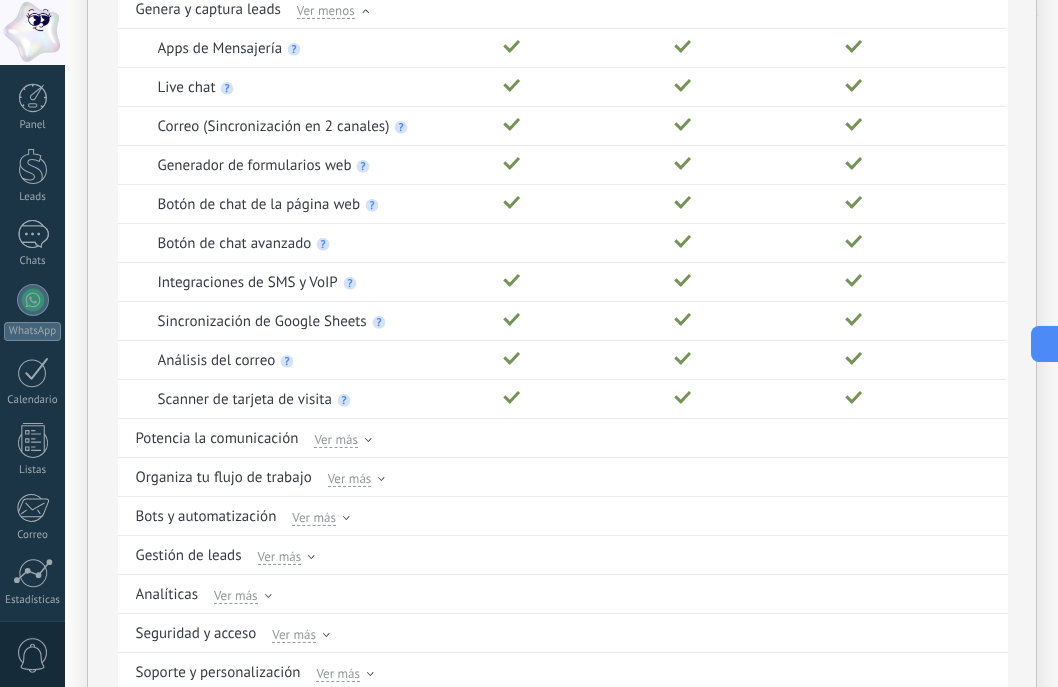 scroll, scrollTop: 158, scrollLeft: 0, axis: vertical 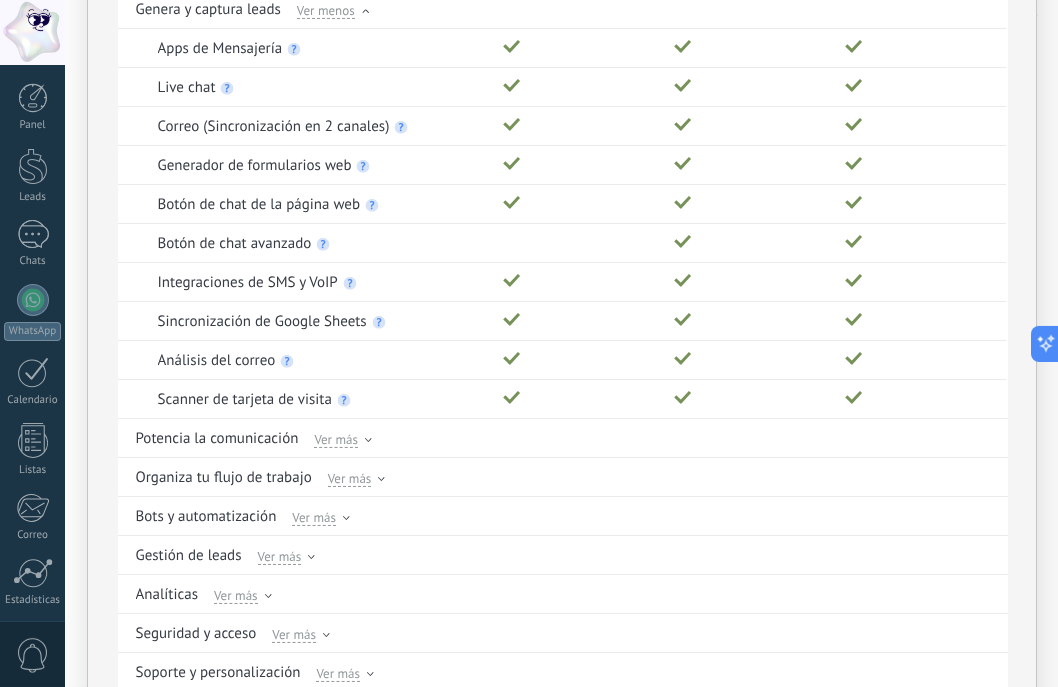 click on "Ver más" at bounding box center (338, 673) 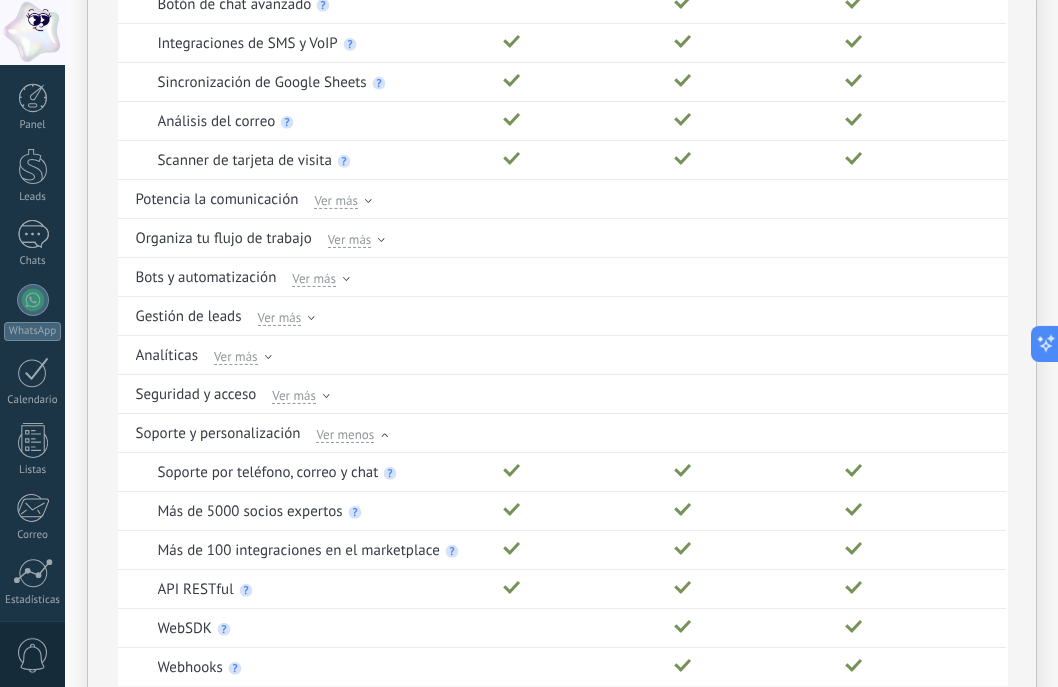 scroll, scrollTop: 392, scrollLeft: 0, axis: vertical 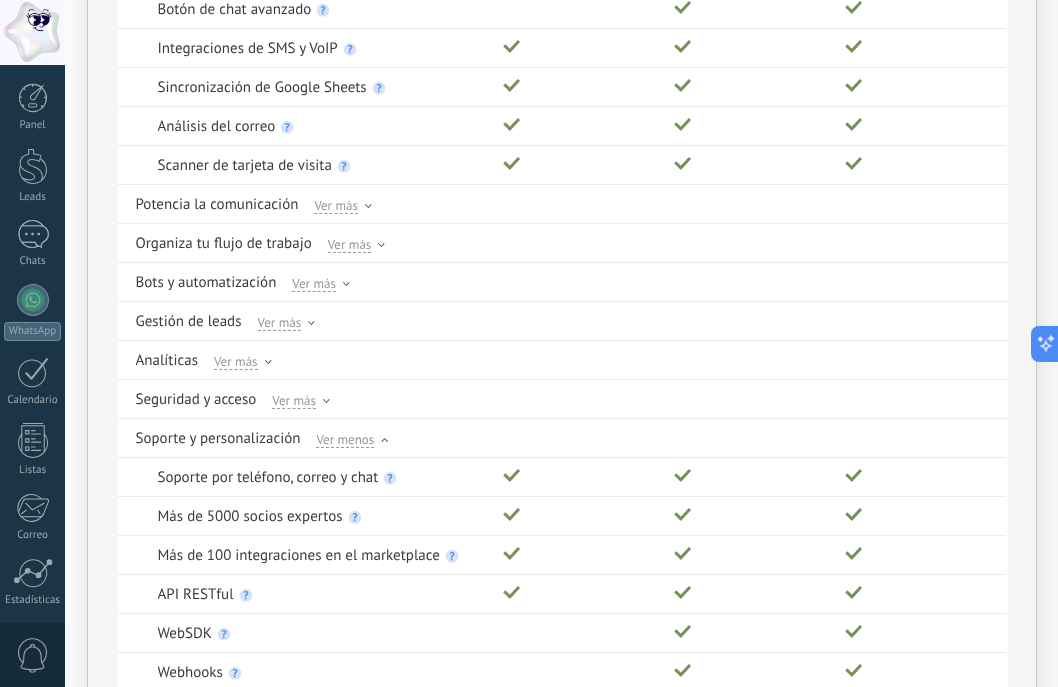 click on "Más de 5000 socios expertos" at bounding box center [250, 516] 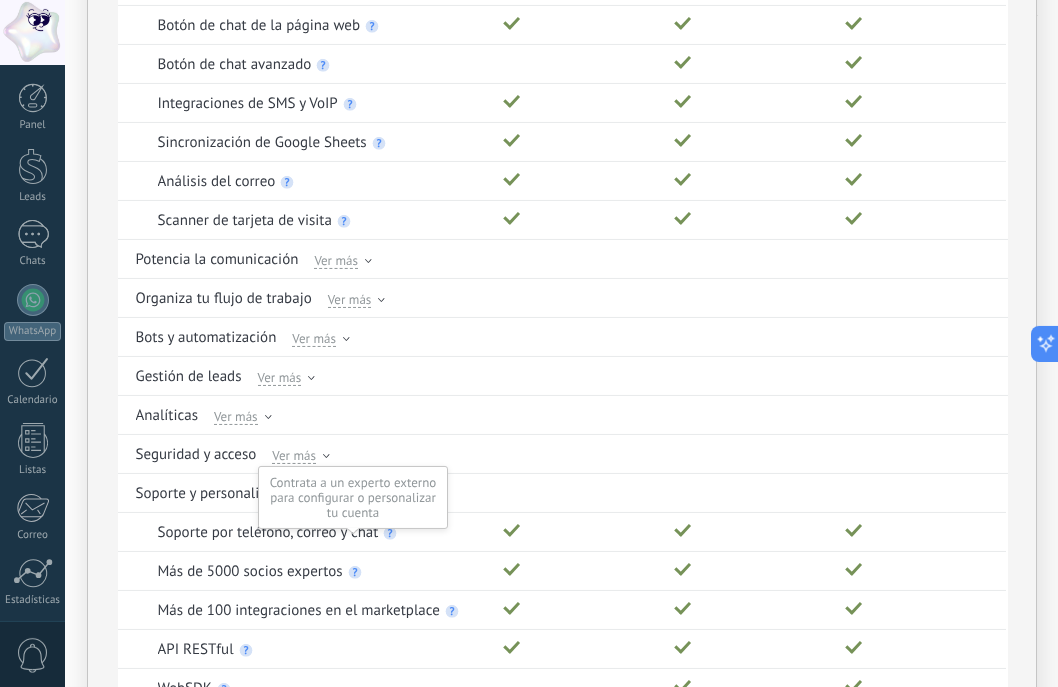 scroll, scrollTop: 333, scrollLeft: 0, axis: vertical 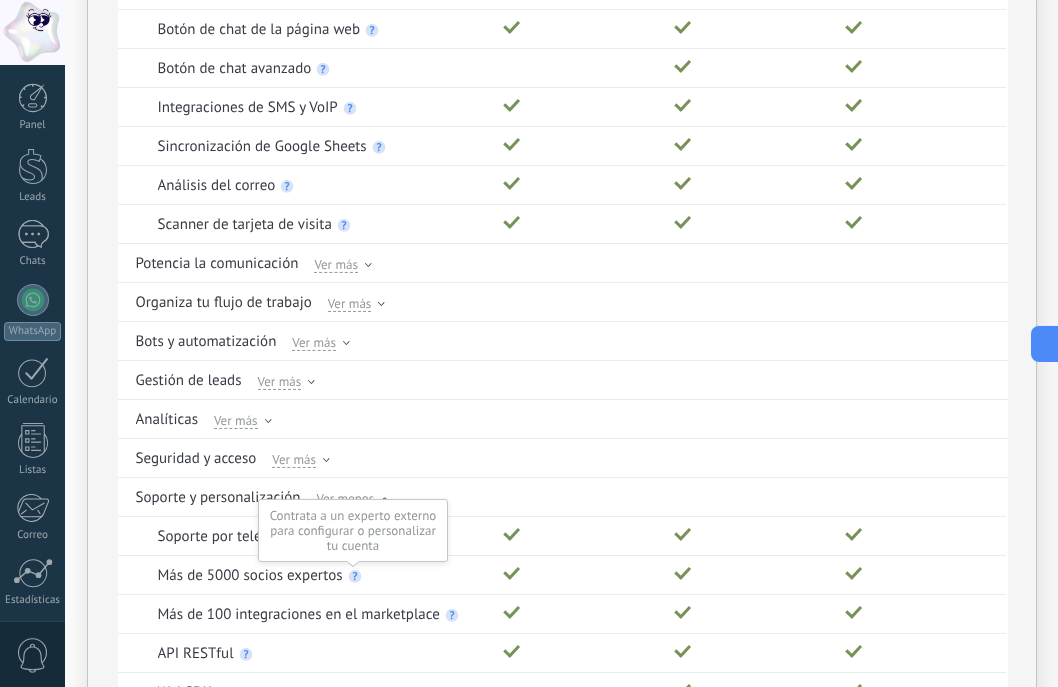 click on "Comparación completa de planes Funciones Básico Avanzado Empresarial Genera y captura leads Ver menos Apps de Mensajería Live chat Correo (Sincronización en 2 canales) Generador de formularios web Botón de chat de la página web Botón de chat avanzado Integraciones de SMS y VoIP Sincronización de Google Sheets Análisis del correo Scanner de tarjeta de visita Potencia la comunicación Ver más Organiza tu flujo de trabajo Ver más Bots y automatización Ver más Gestión de leads Ver más Analíticas Ver más Seguridad y acceso Ver más Soporte y personalización Ver menos Soporte por teléfono, correo y chat Más de 5000 socios expertos Más de 100 integraciones en el marketplace API RESTful WebSDK Webhooks" at bounding box center (562, 239) 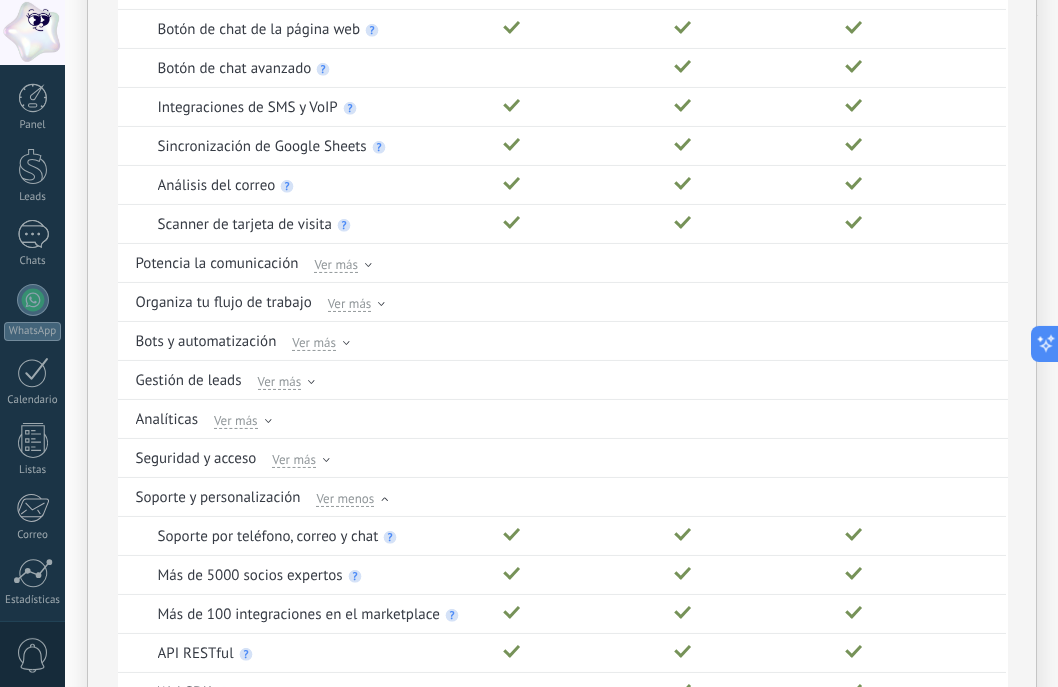 click on "Ver más" at bounding box center [294, 459] 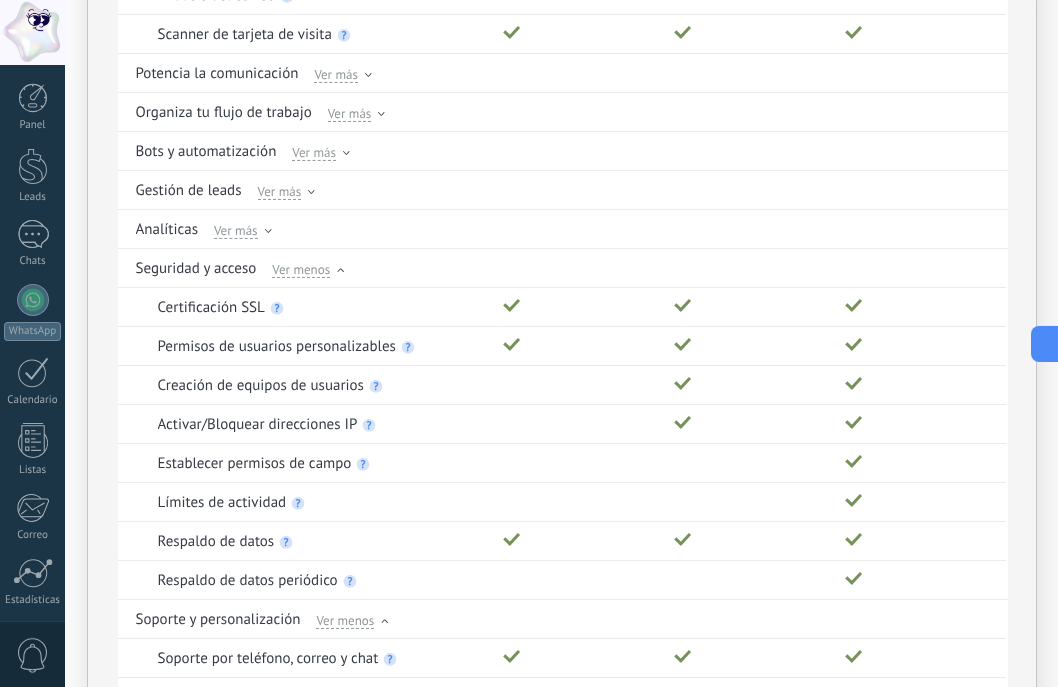 scroll, scrollTop: 526, scrollLeft: 0, axis: vertical 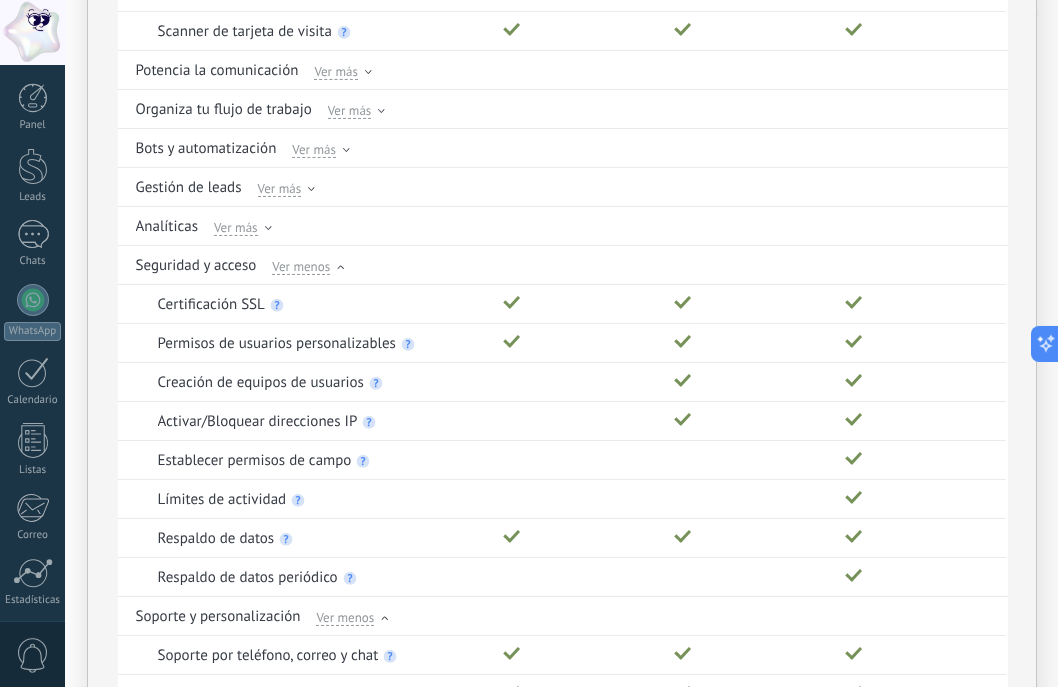 click on "Permisos de usuarios personalizables" at bounding box center [320, 343] 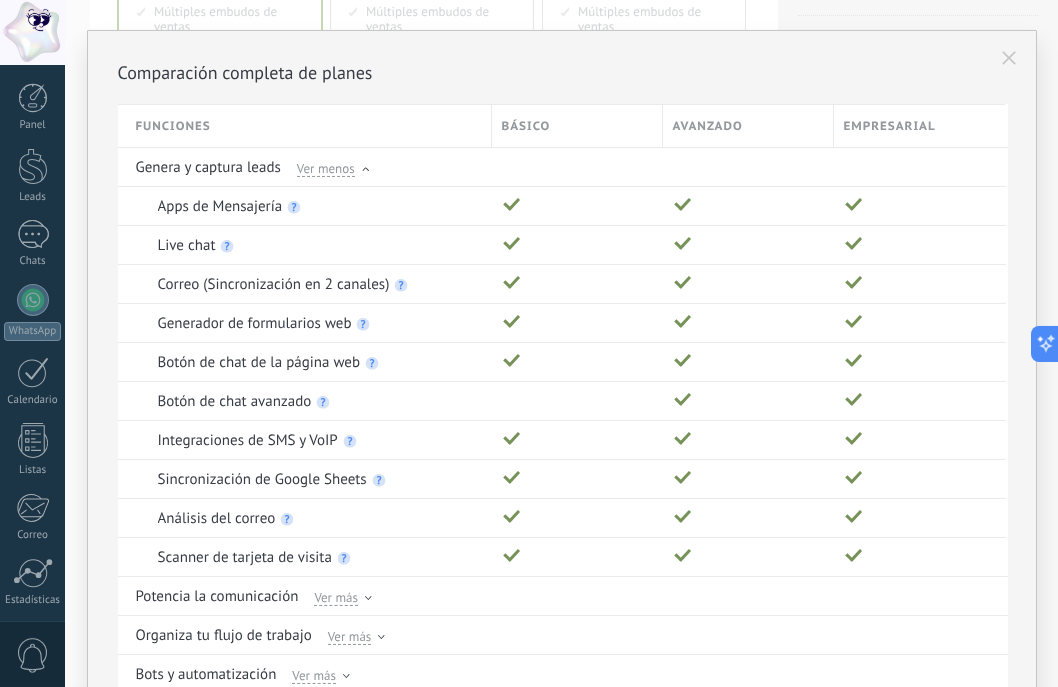 scroll, scrollTop: 0, scrollLeft: 0, axis: both 